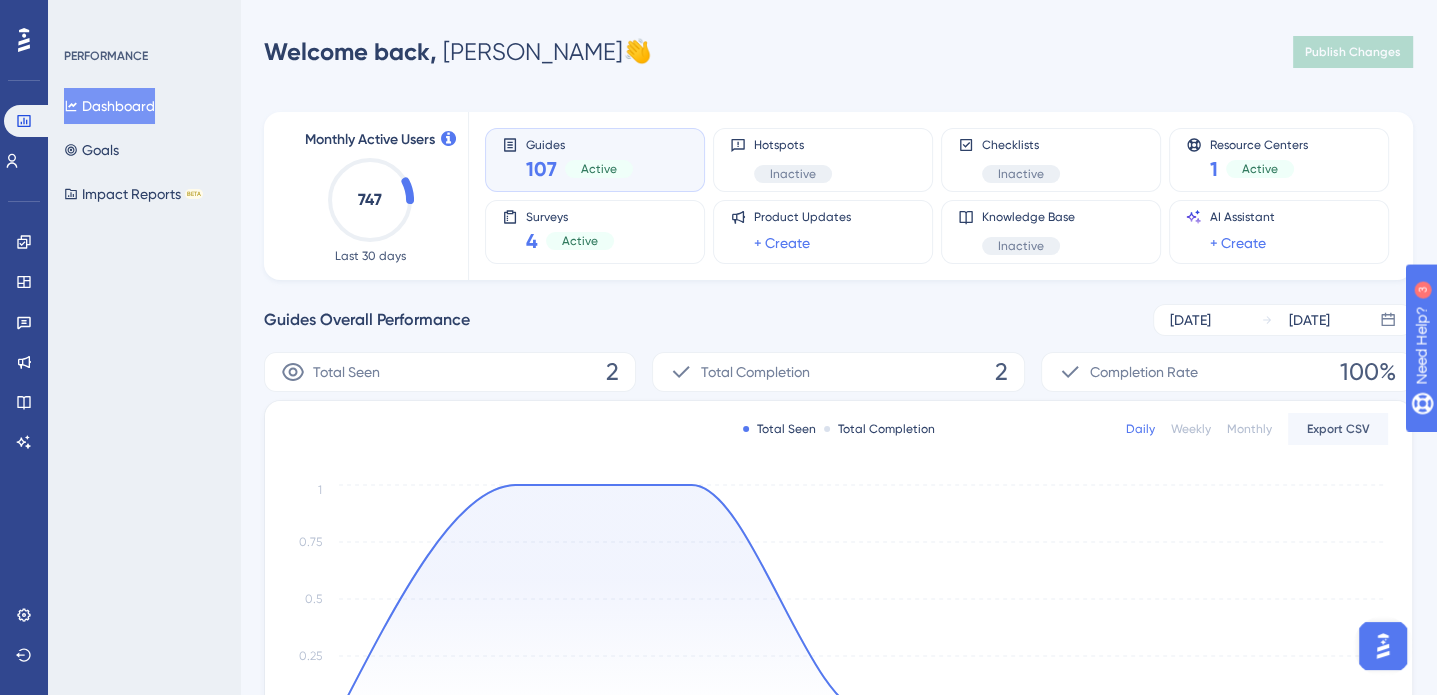 scroll, scrollTop: 0, scrollLeft: 0, axis: both 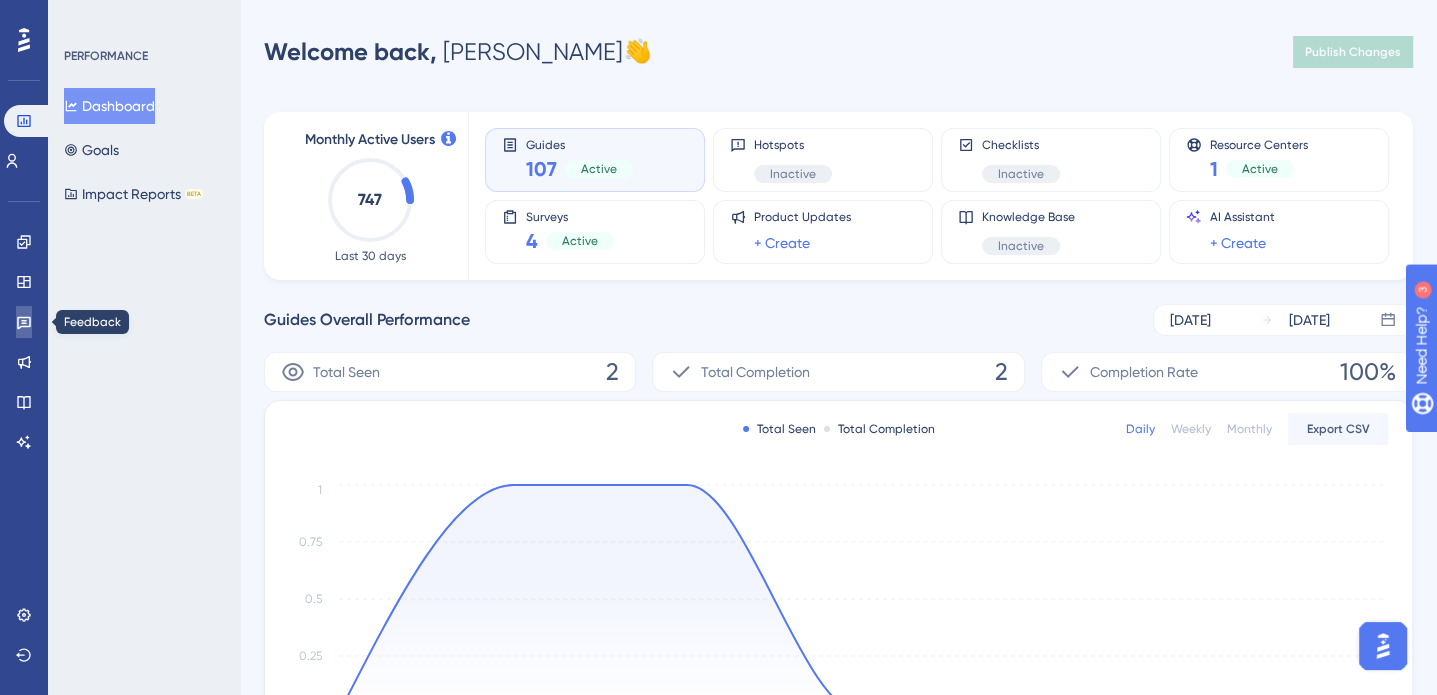 click 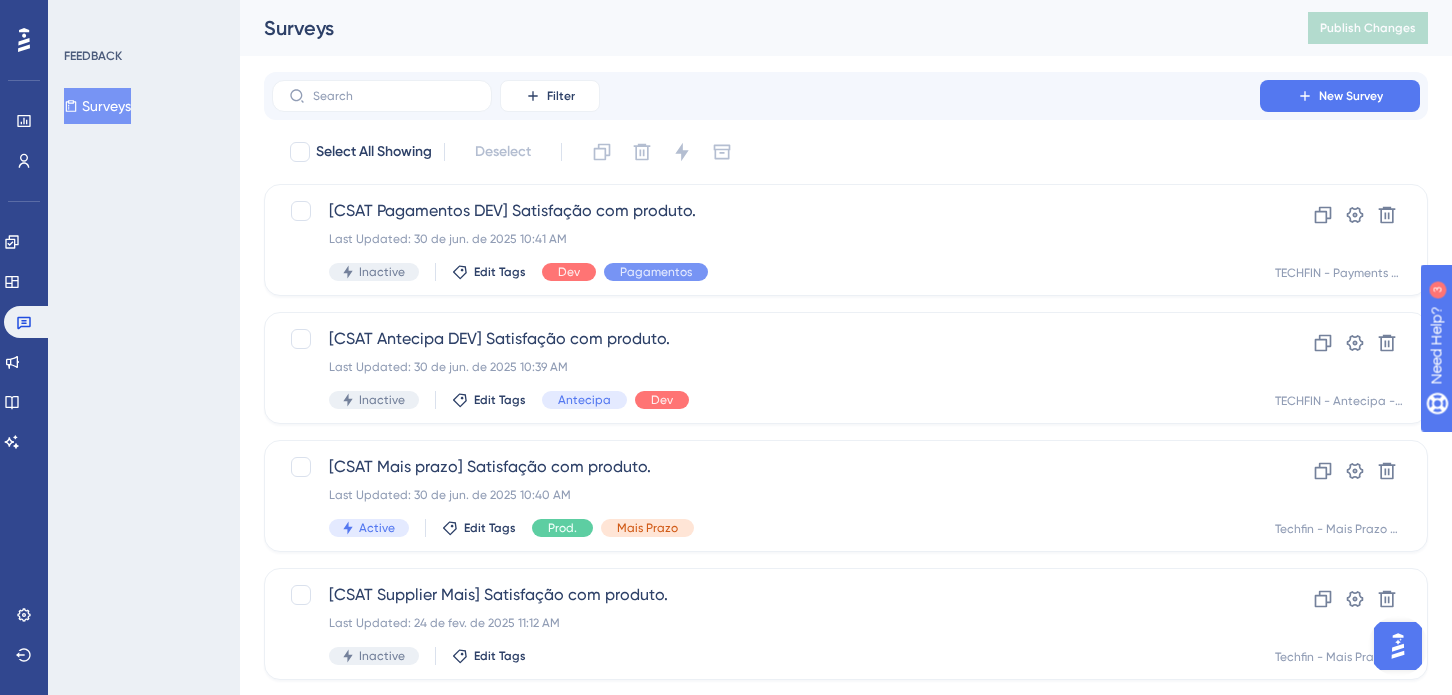 click on "Surveys" at bounding box center [97, 106] 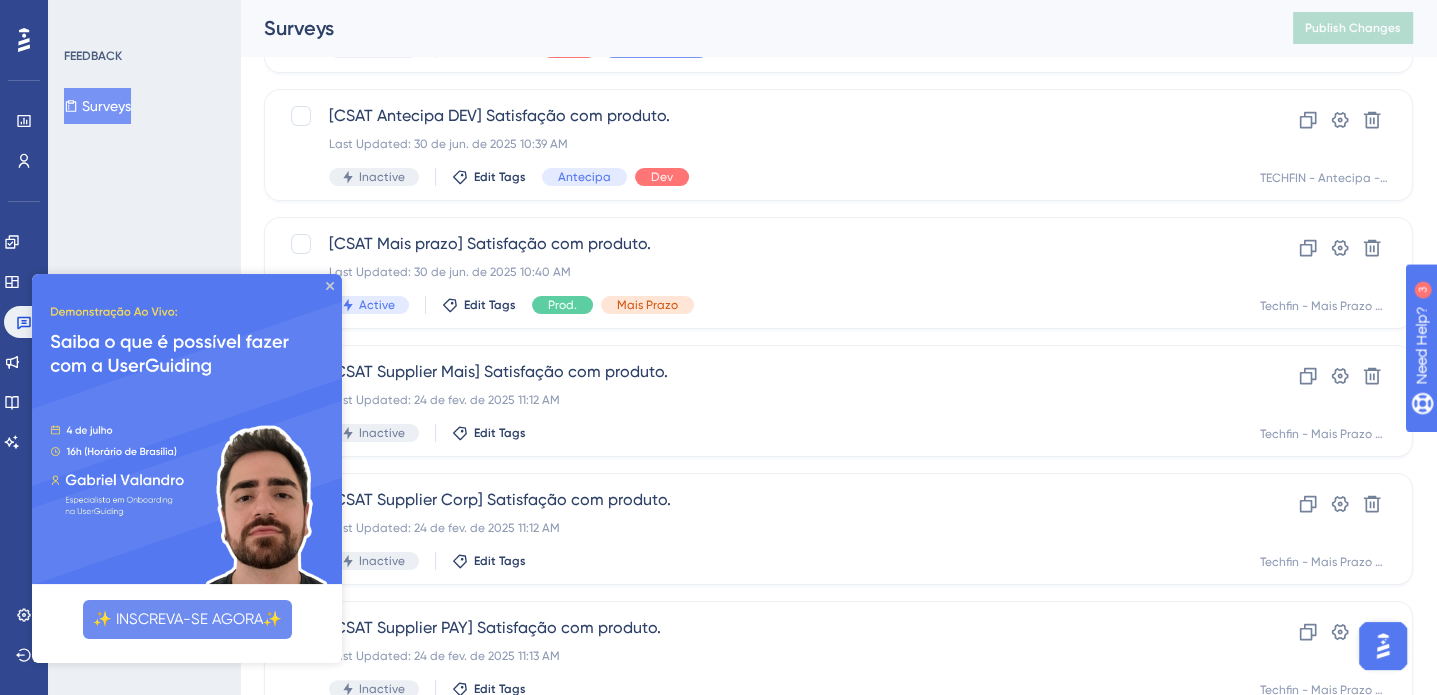 scroll, scrollTop: 300, scrollLeft: 0, axis: vertical 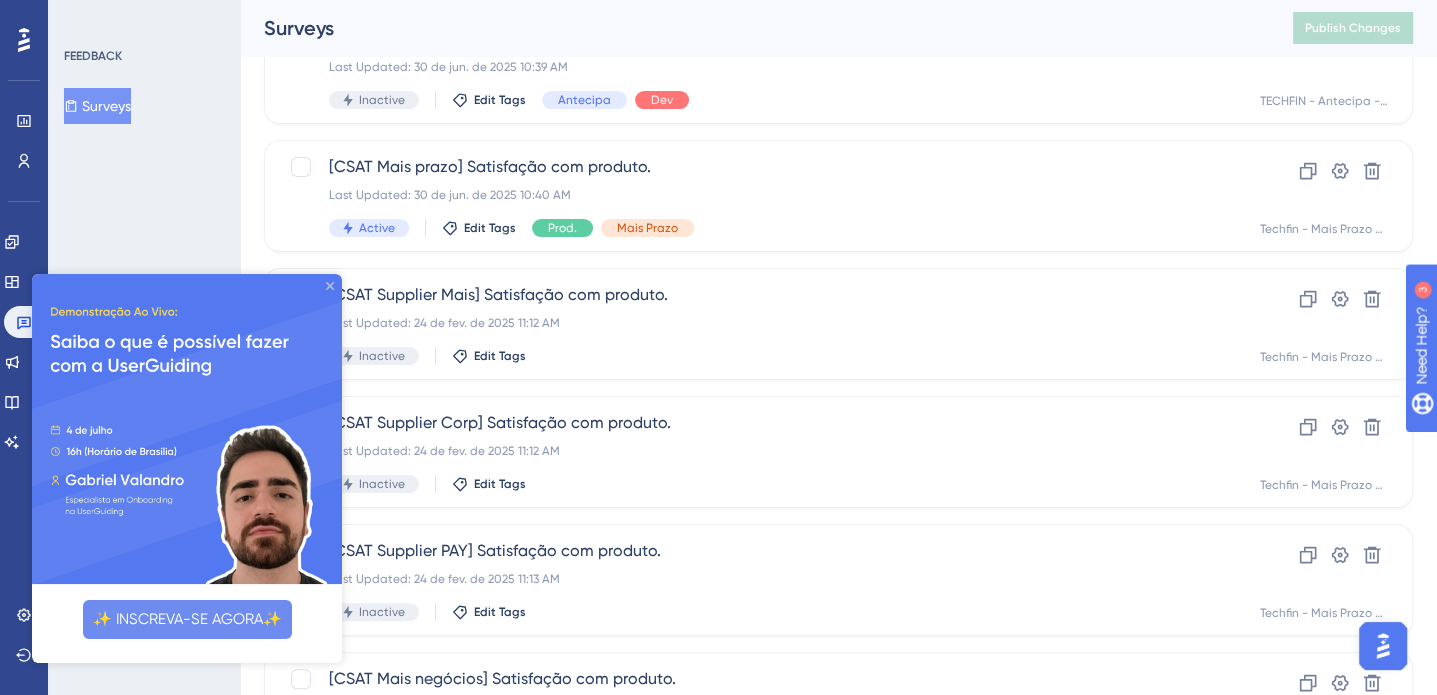 click 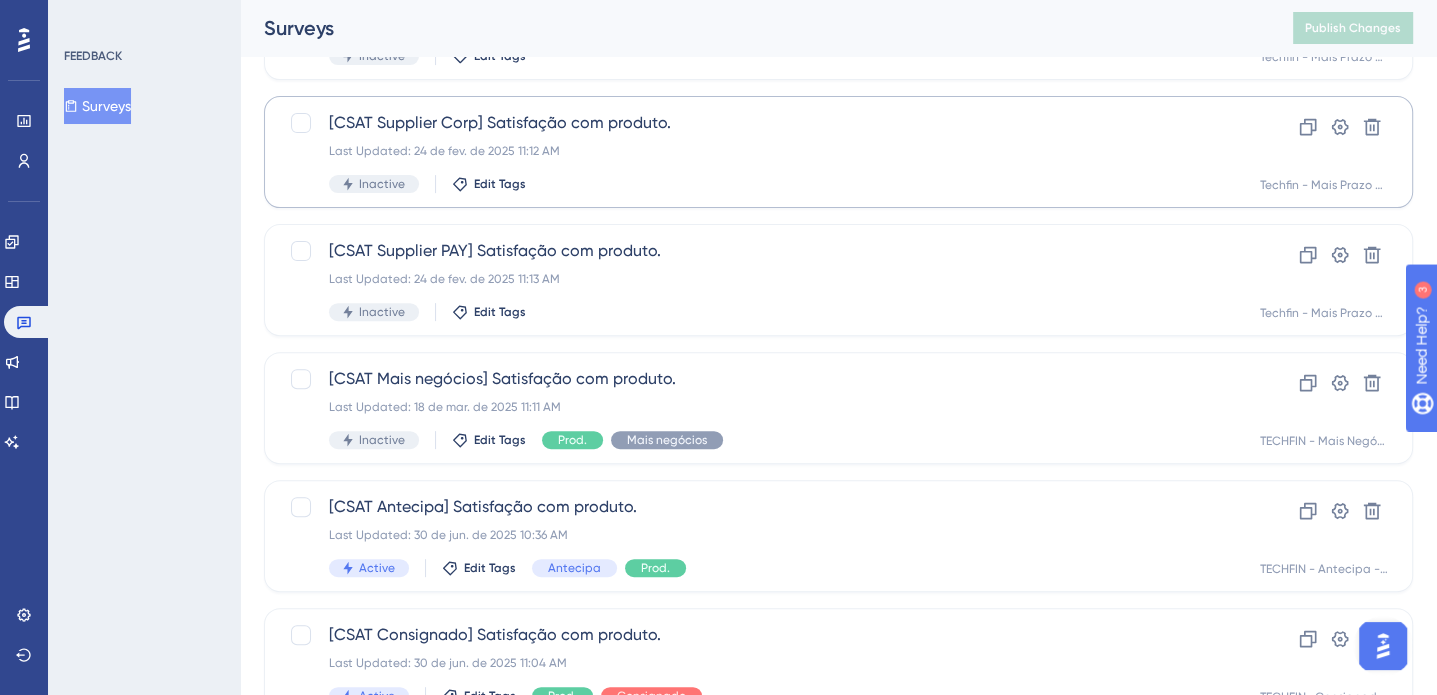 scroll, scrollTop: 700, scrollLeft: 0, axis: vertical 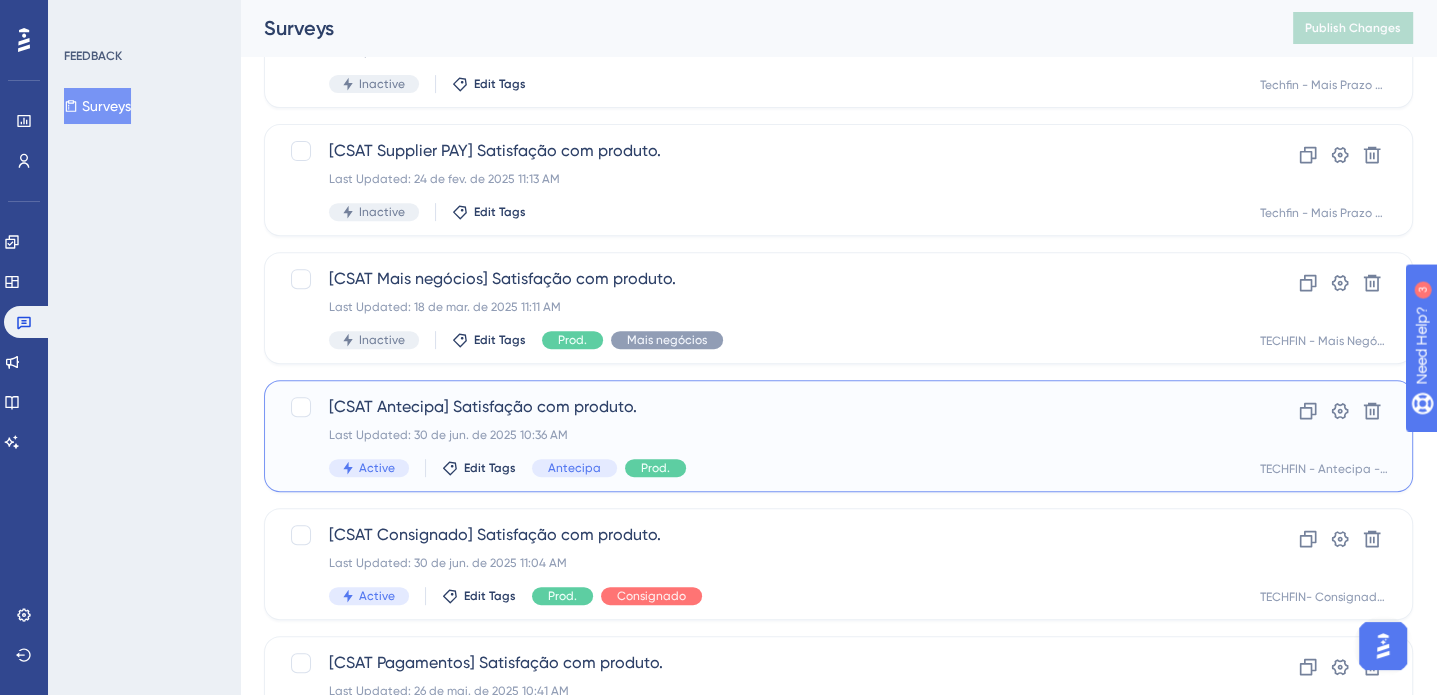 click on "[CSAT Antecipa] Satisfação com produto. Last Updated: 30 de jun. de 2025 10:36 AM Active Edit Tags Antecipa Prod." at bounding box center (758, 436) 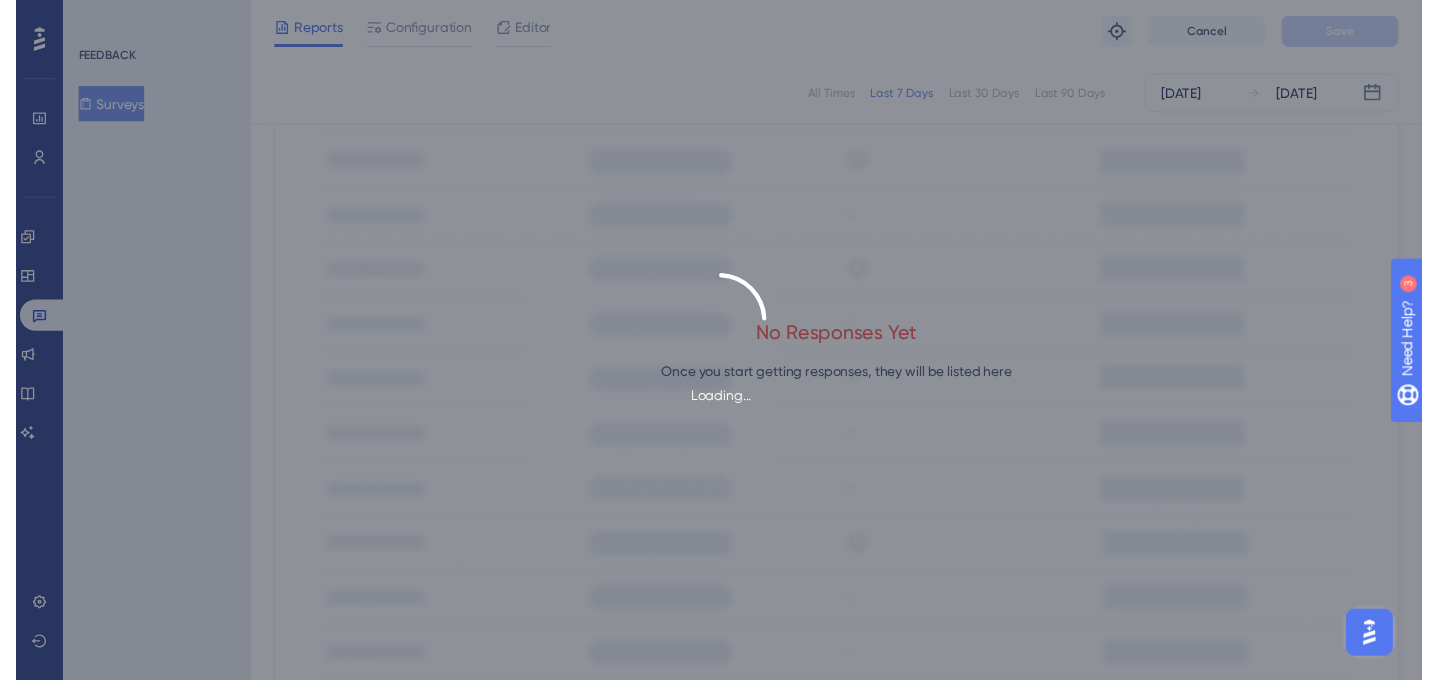 scroll, scrollTop: 0, scrollLeft: 0, axis: both 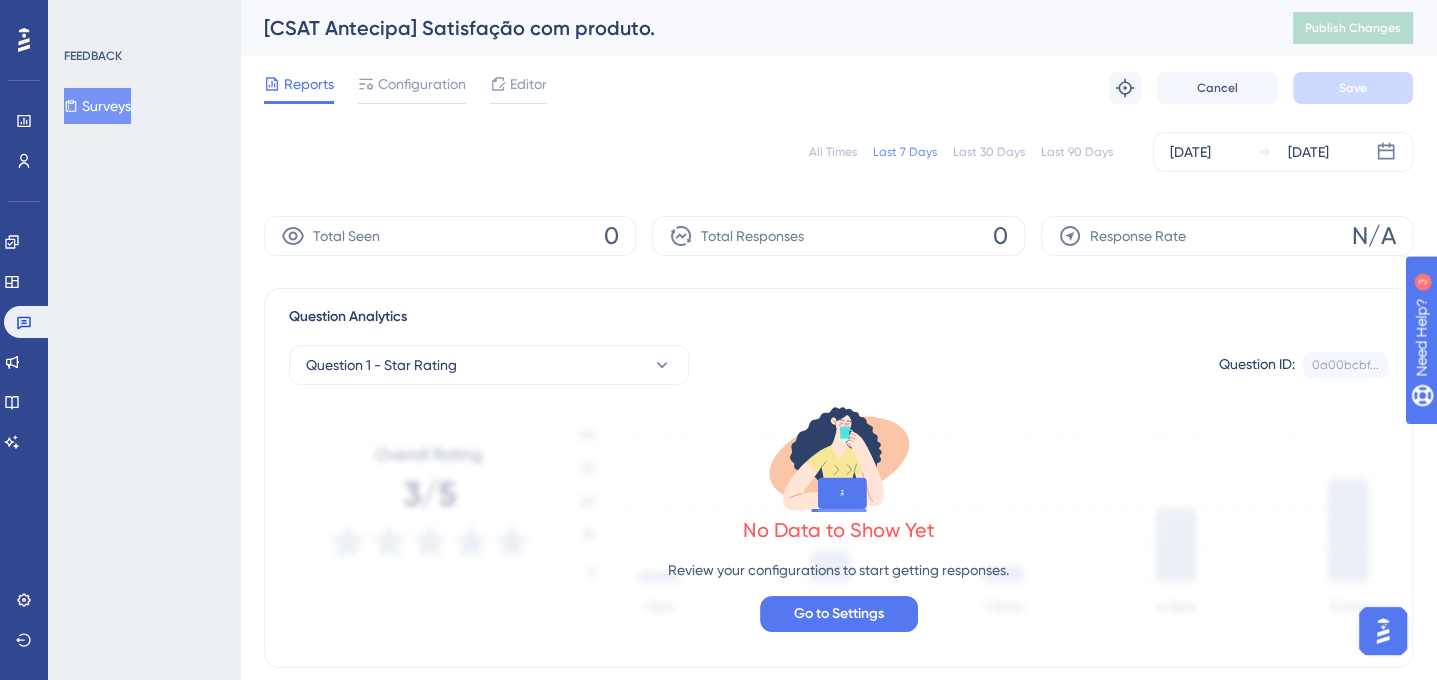 click on "Last 30 Days" at bounding box center (989, 152) 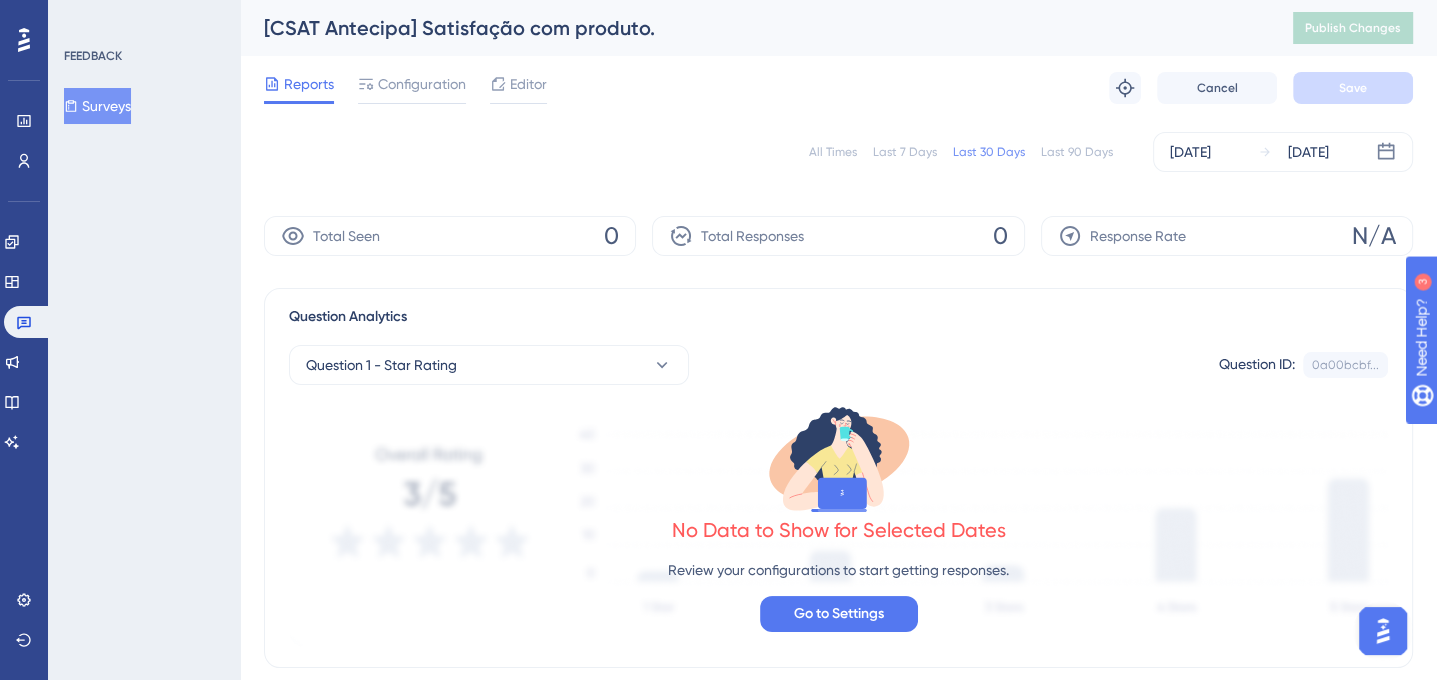 click on "Last 90 Days" at bounding box center (1077, 152) 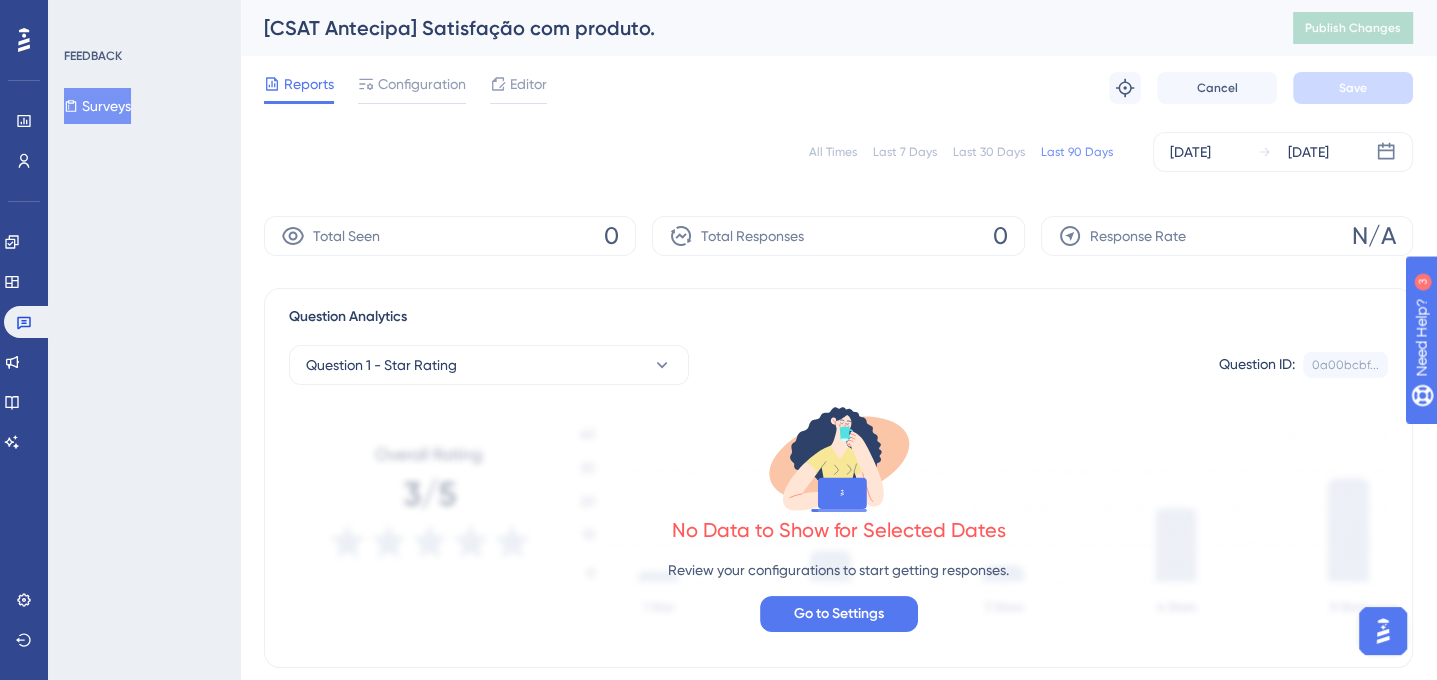 click on "All Times" at bounding box center (833, 152) 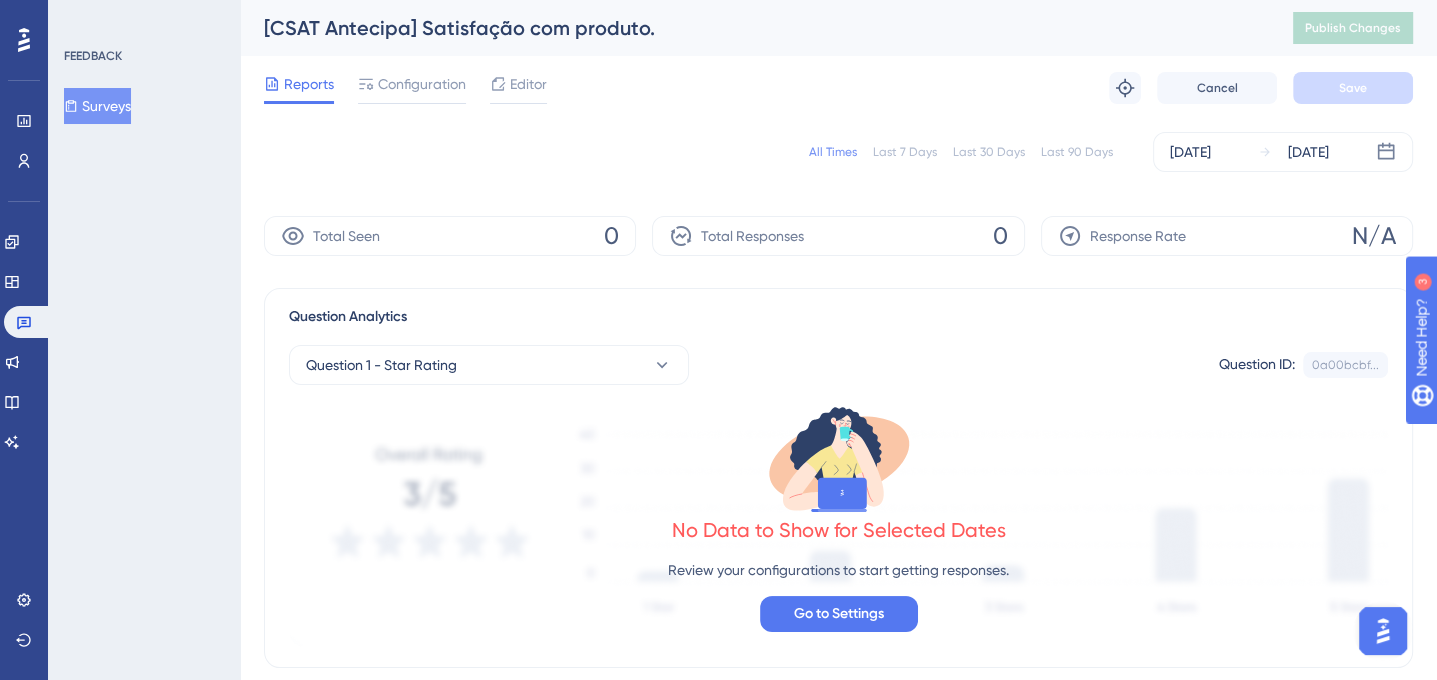 click on "Last 90 Days" at bounding box center [1077, 152] 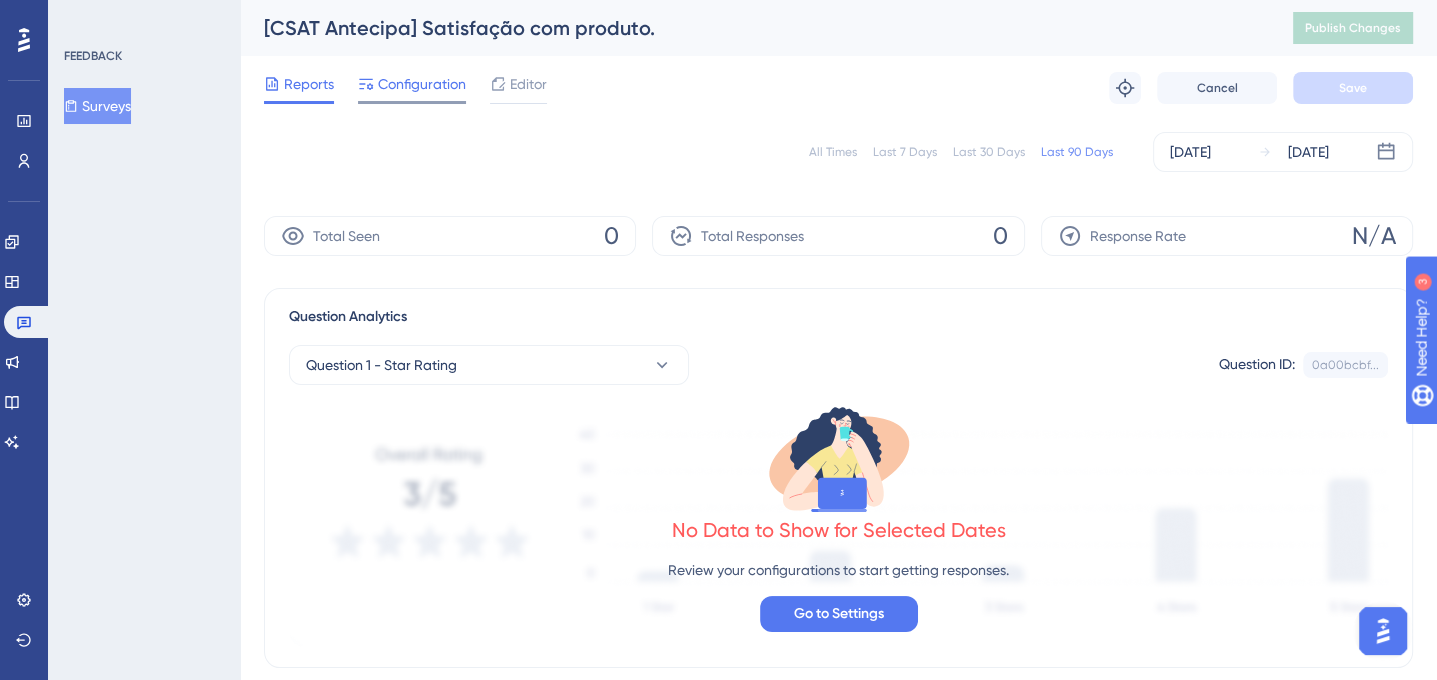 click on "Configuration" at bounding box center [422, 84] 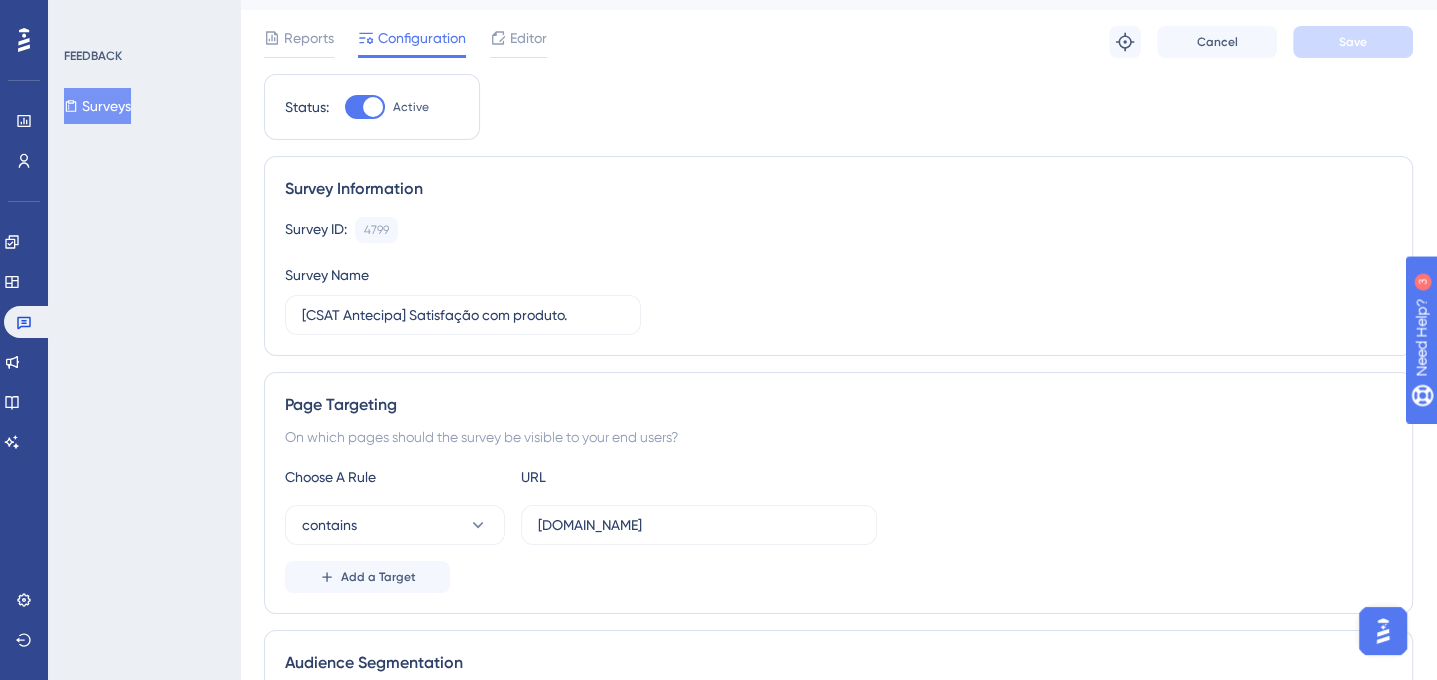 scroll, scrollTop: 0, scrollLeft: 0, axis: both 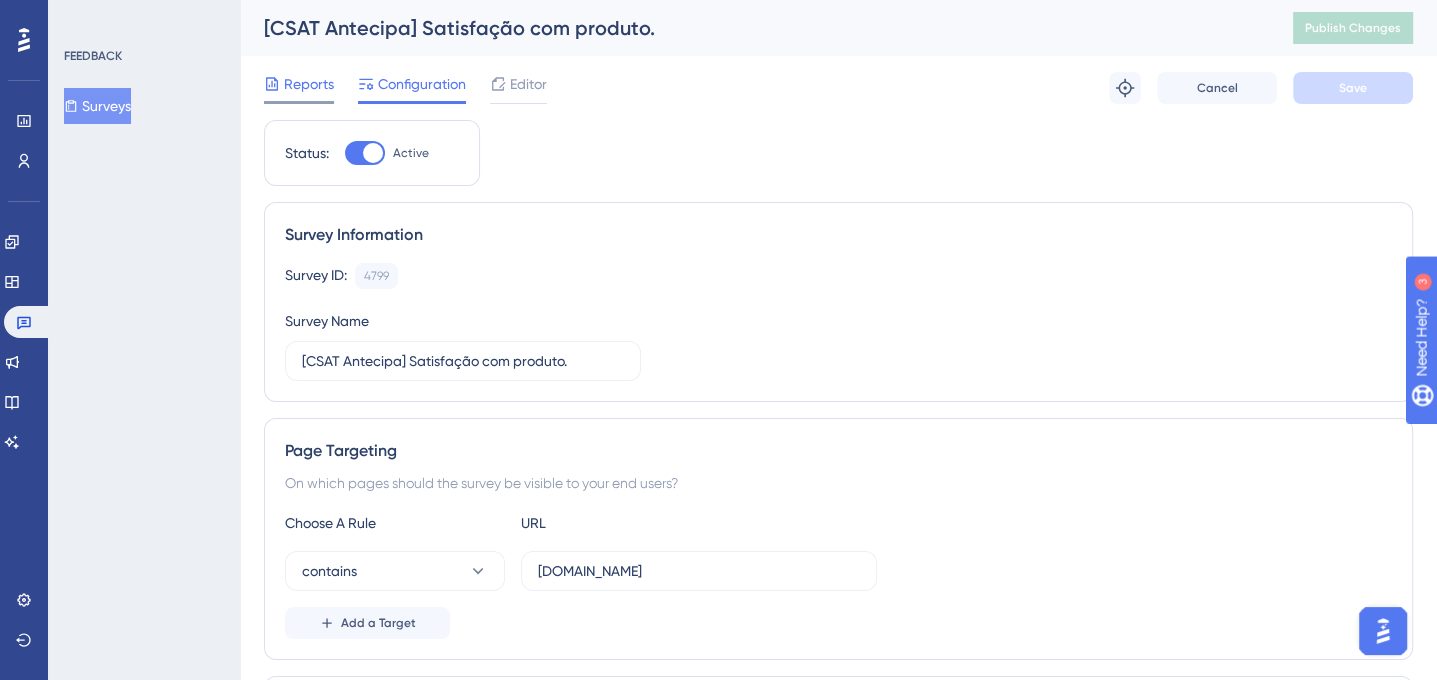 click on "Reports" at bounding box center [309, 84] 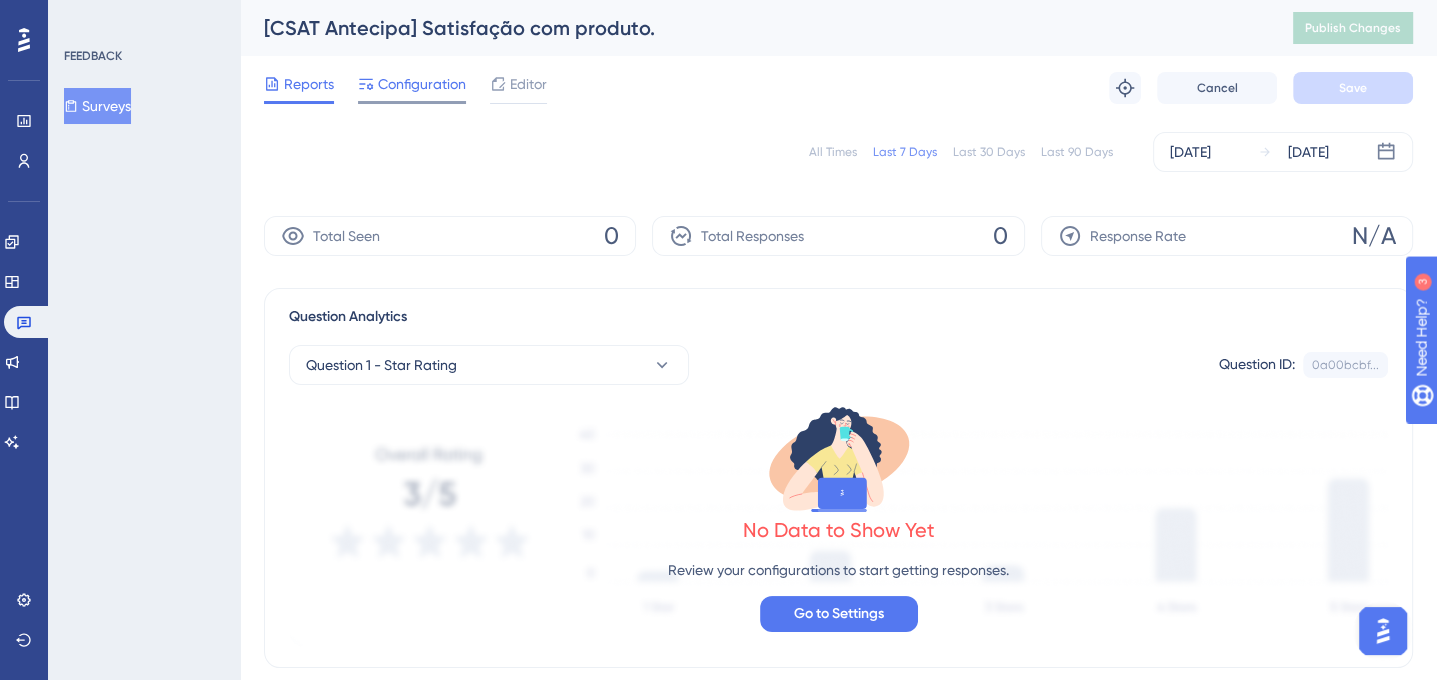 click on "Configuration" at bounding box center (422, 84) 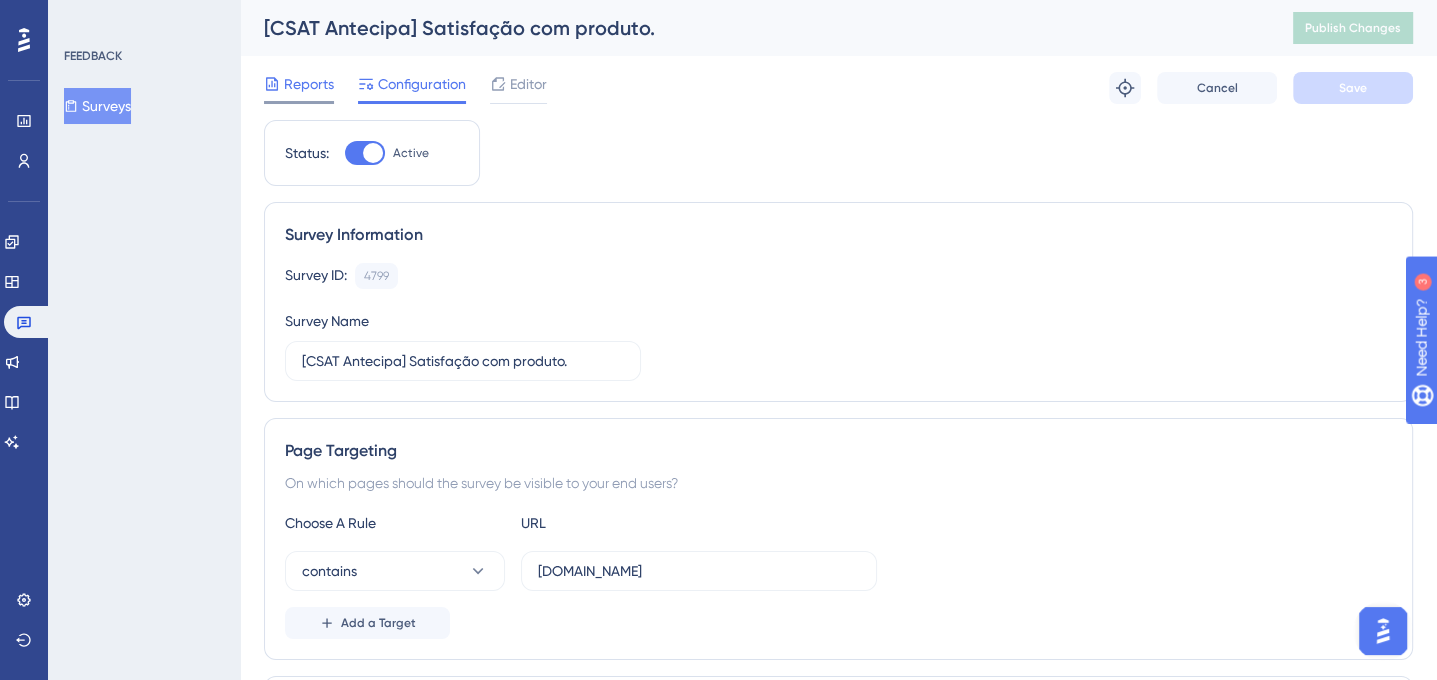 click on "Reports" at bounding box center (309, 84) 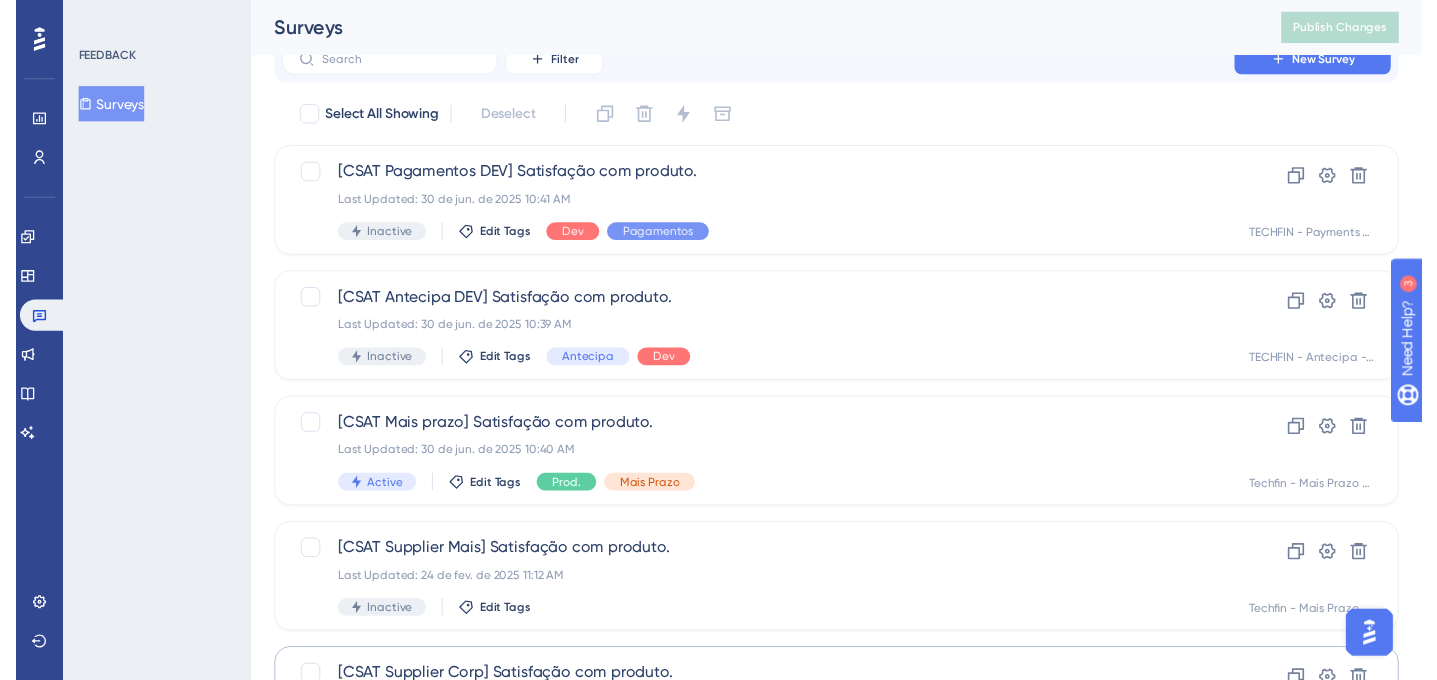 scroll, scrollTop: 0, scrollLeft: 0, axis: both 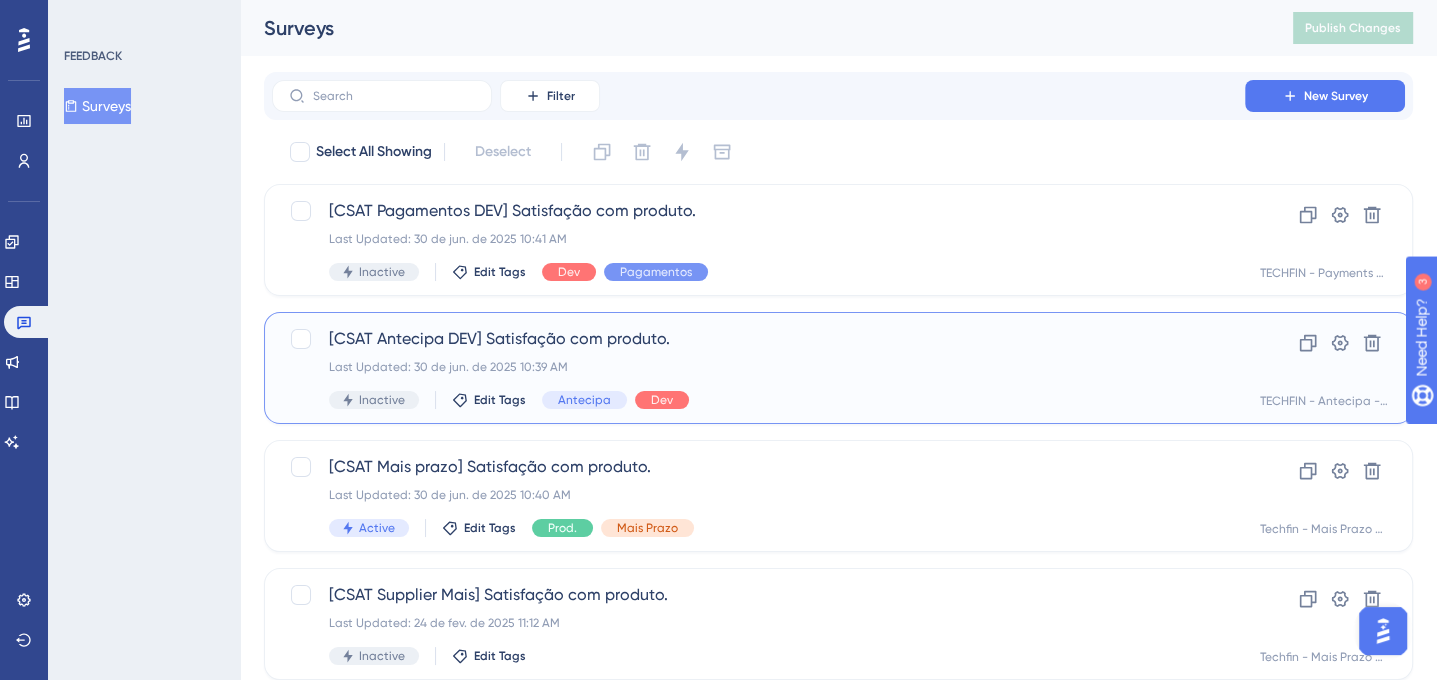 click on "[CSAT Antecipa DEV] Satisfação com produto. Last Updated: 30 de jun. de 2025 10:39 AM Inactive Edit Tags Antecipa Dev" at bounding box center [758, 368] 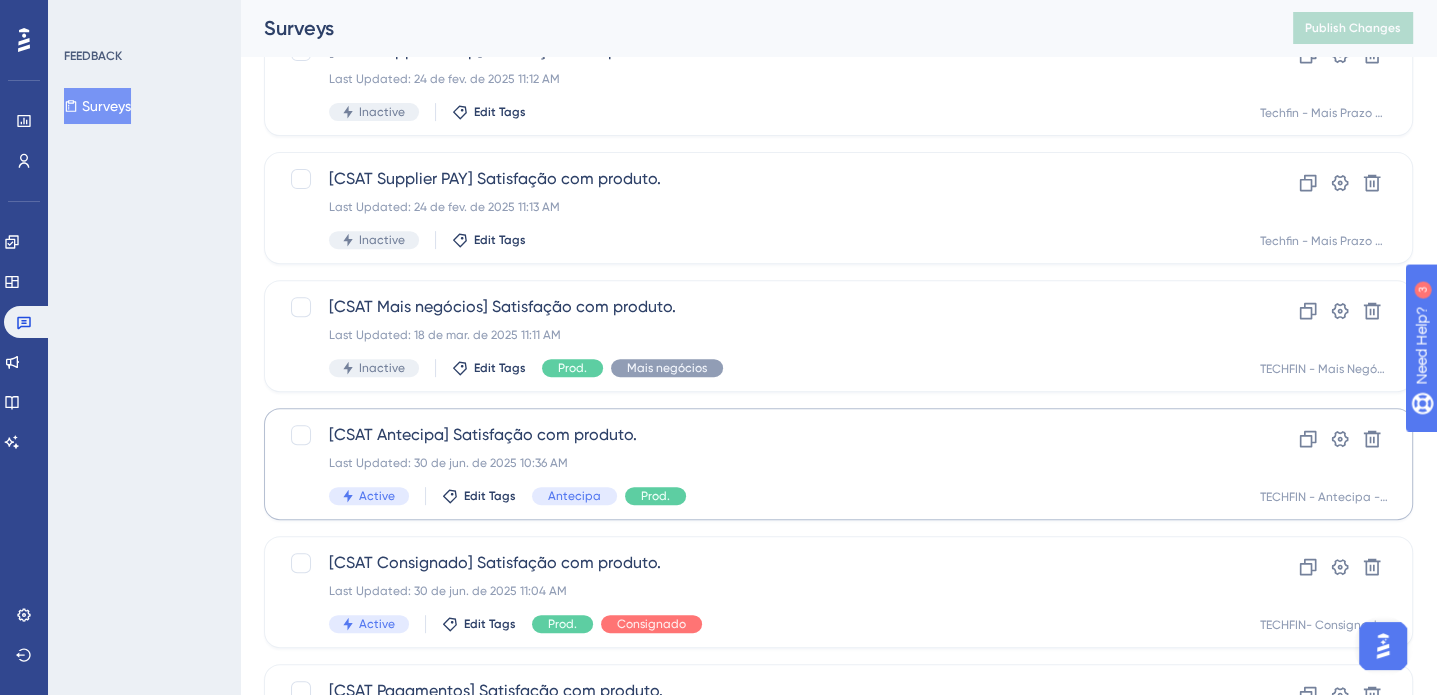scroll, scrollTop: 700, scrollLeft: 0, axis: vertical 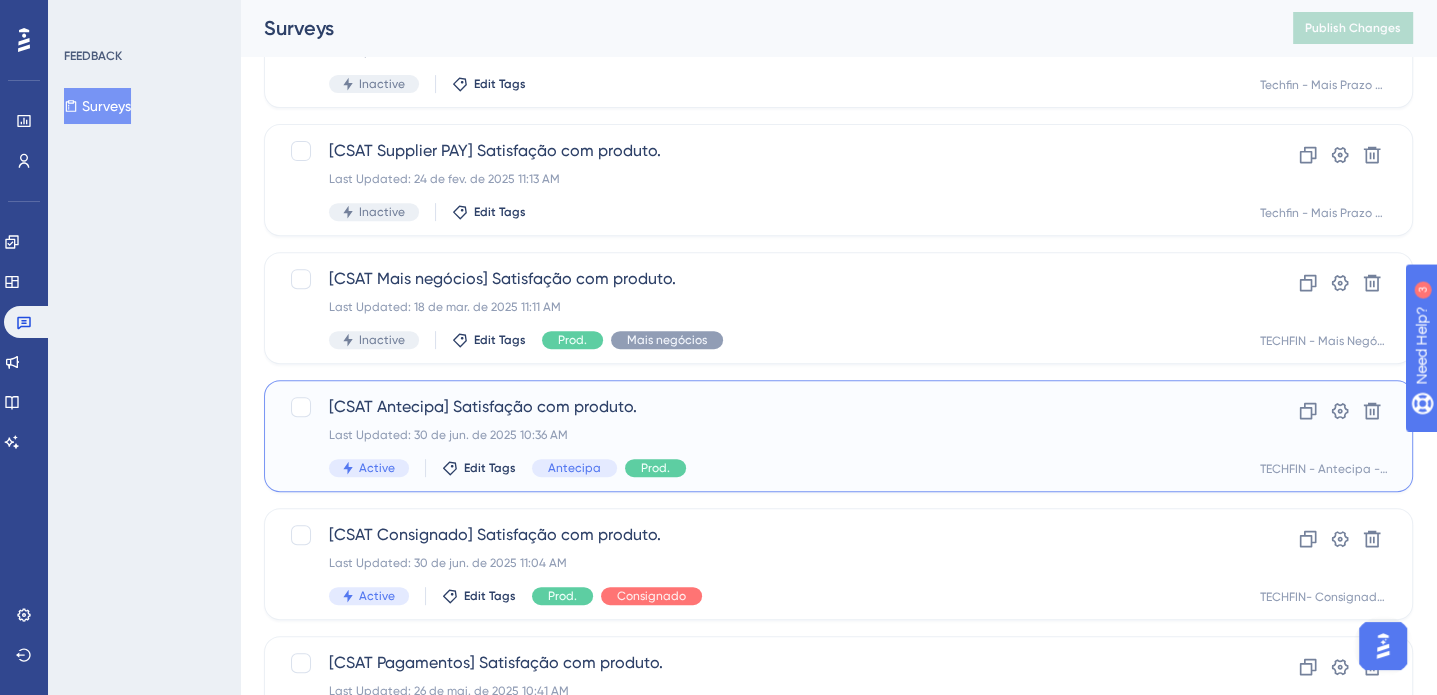 click on "Last Updated: 30 de jun. de 2025 10:36 AM" at bounding box center [758, 435] 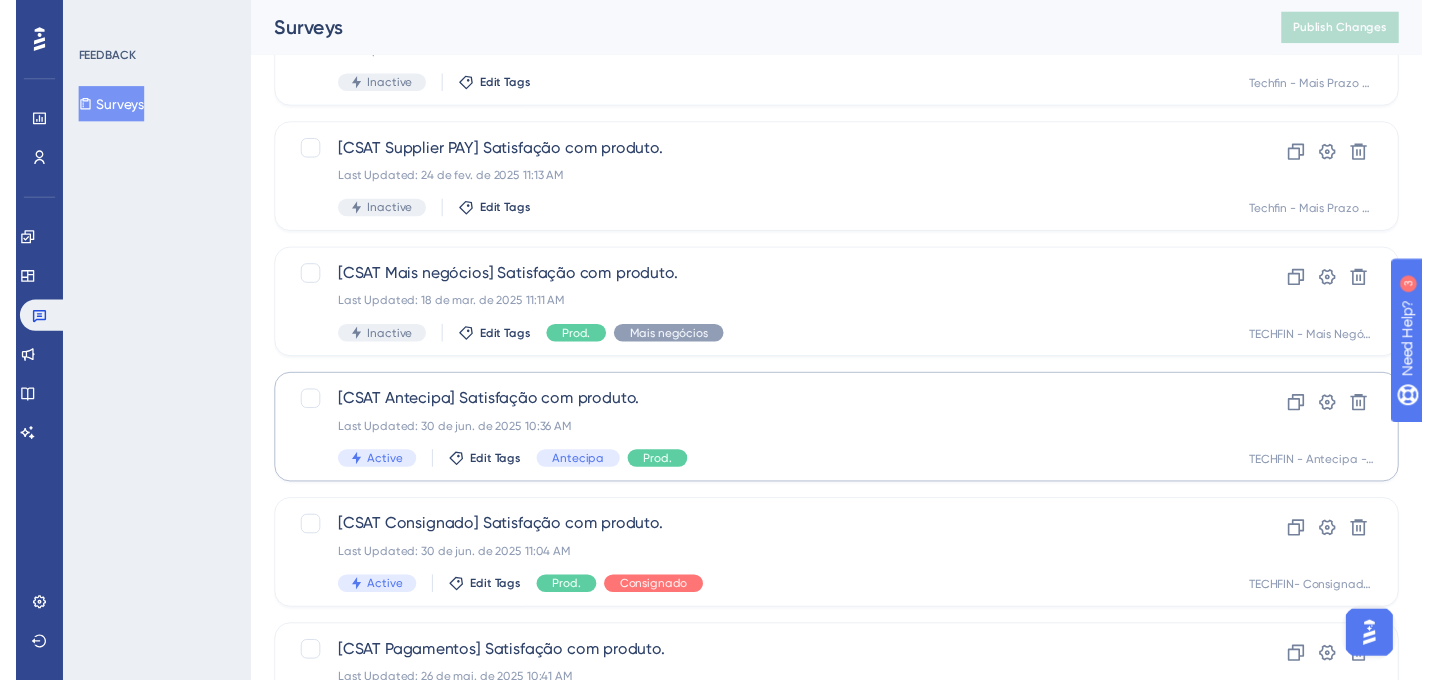 scroll, scrollTop: 0, scrollLeft: 0, axis: both 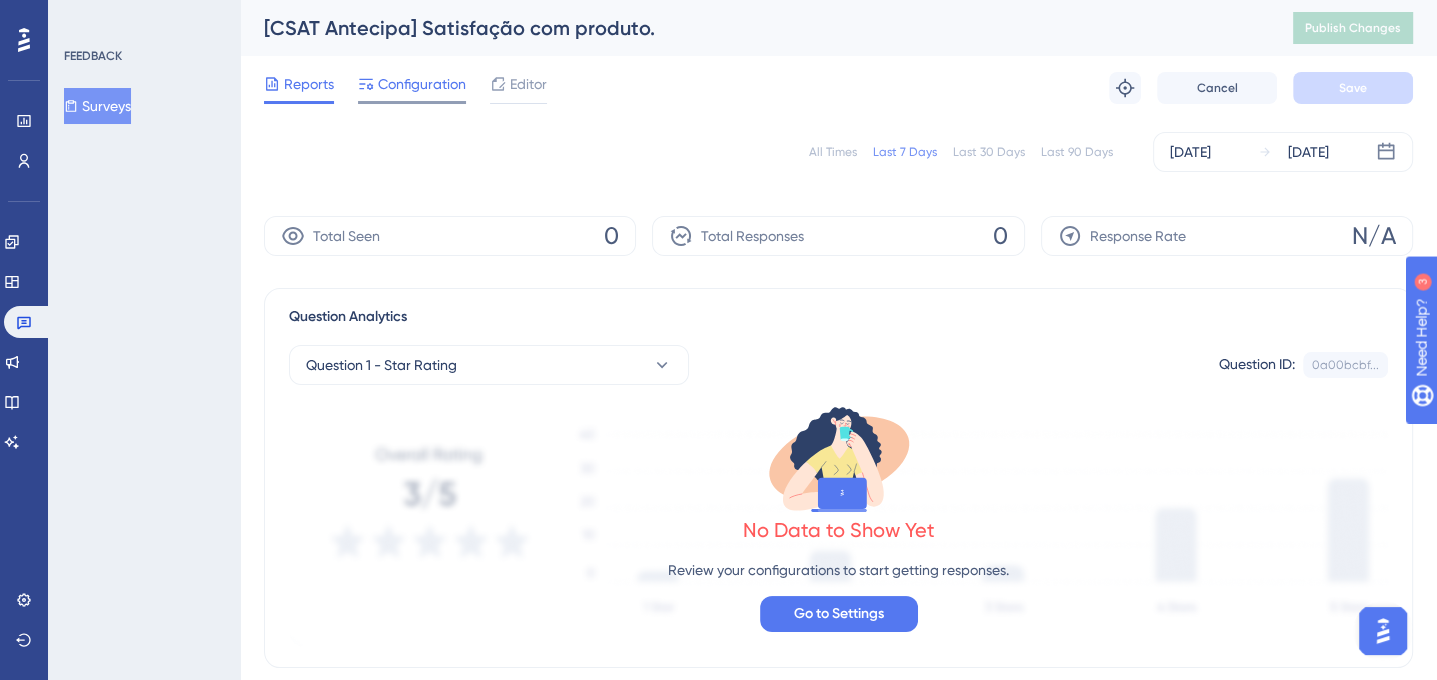 click on "Configuration" at bounding box center [422, 84] 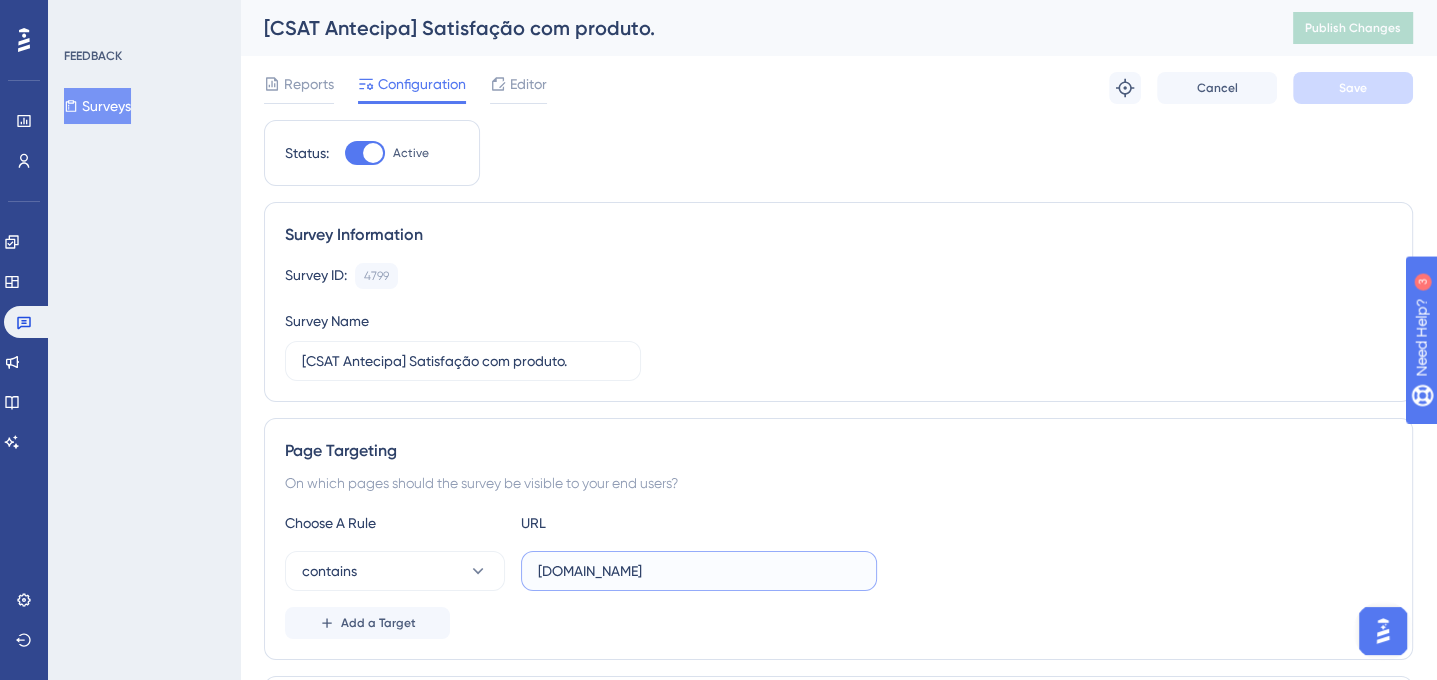 drag, startPoint x: 696, startPoint y: 580, endPoint x: 535, endPoint y: 570, distance: 161.31026 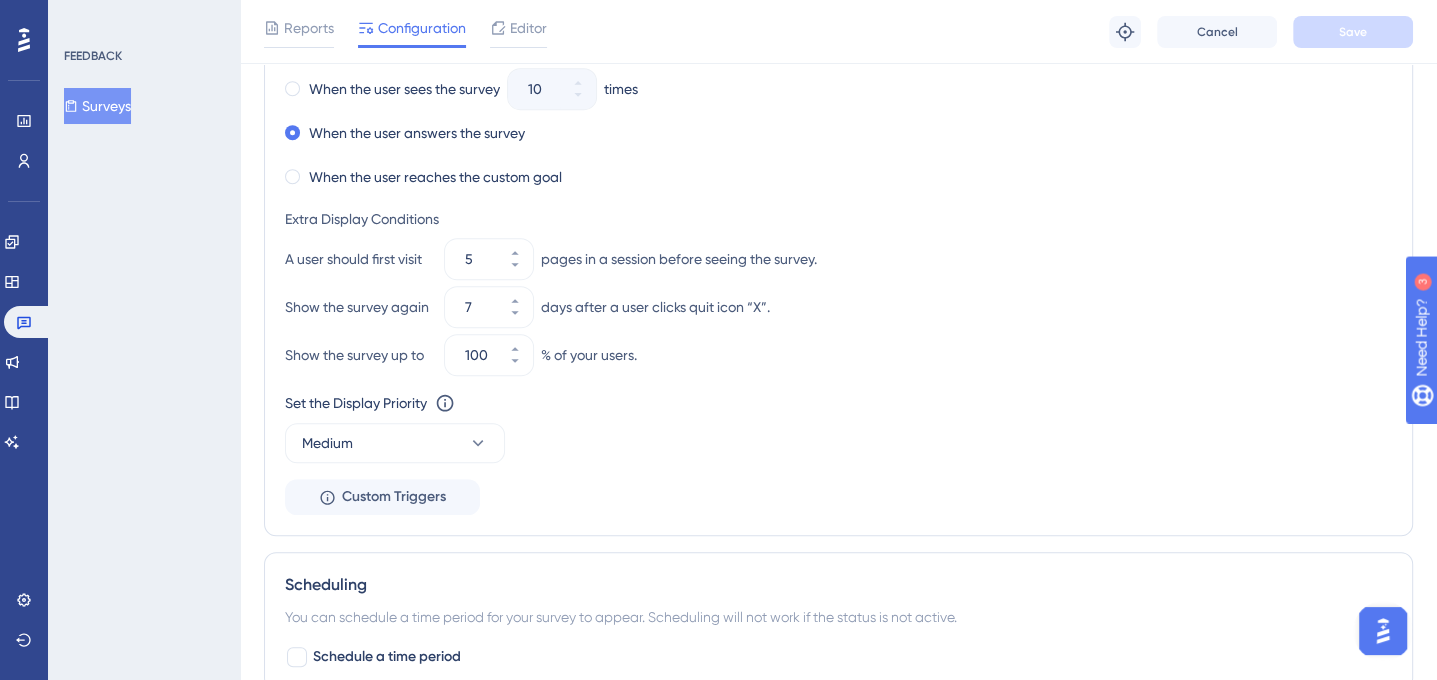 scroll, scrollTop: 1100, scrollLeft: 0, axis: vertical 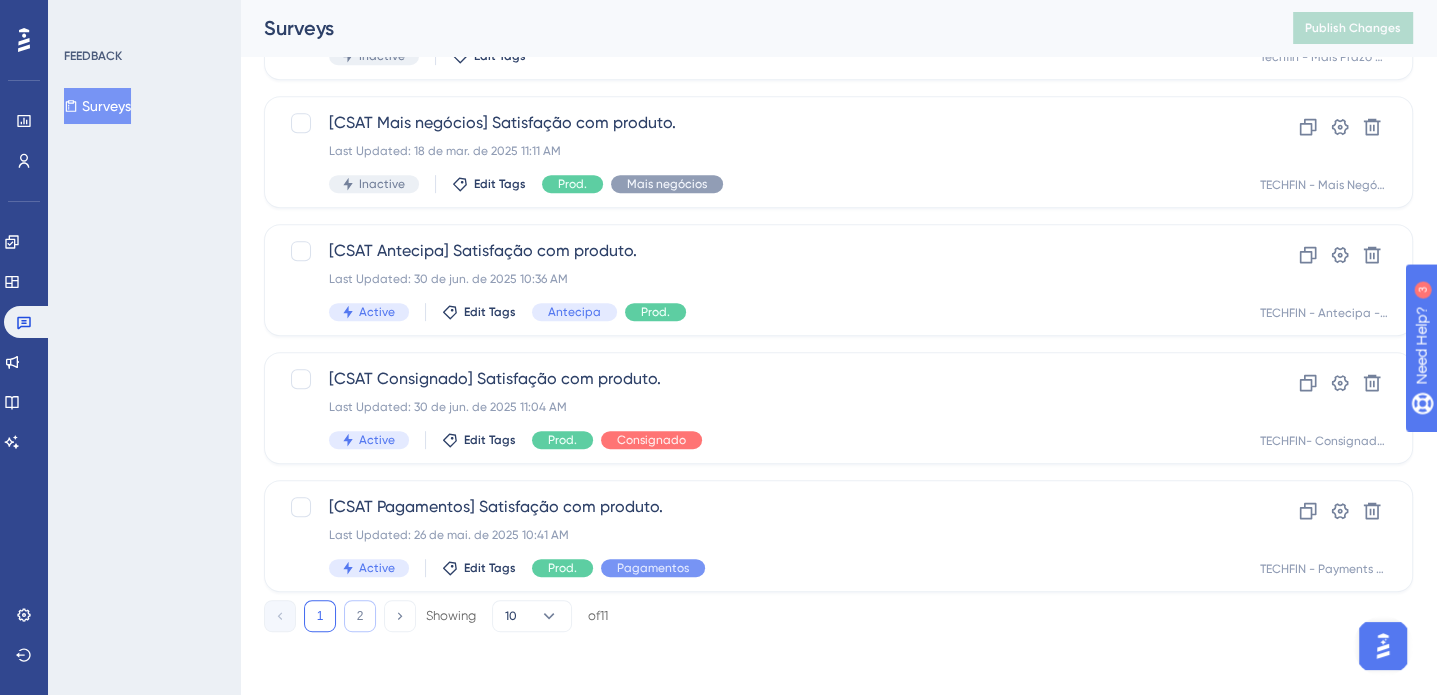 click on "2" at bounding box center [360, 616] 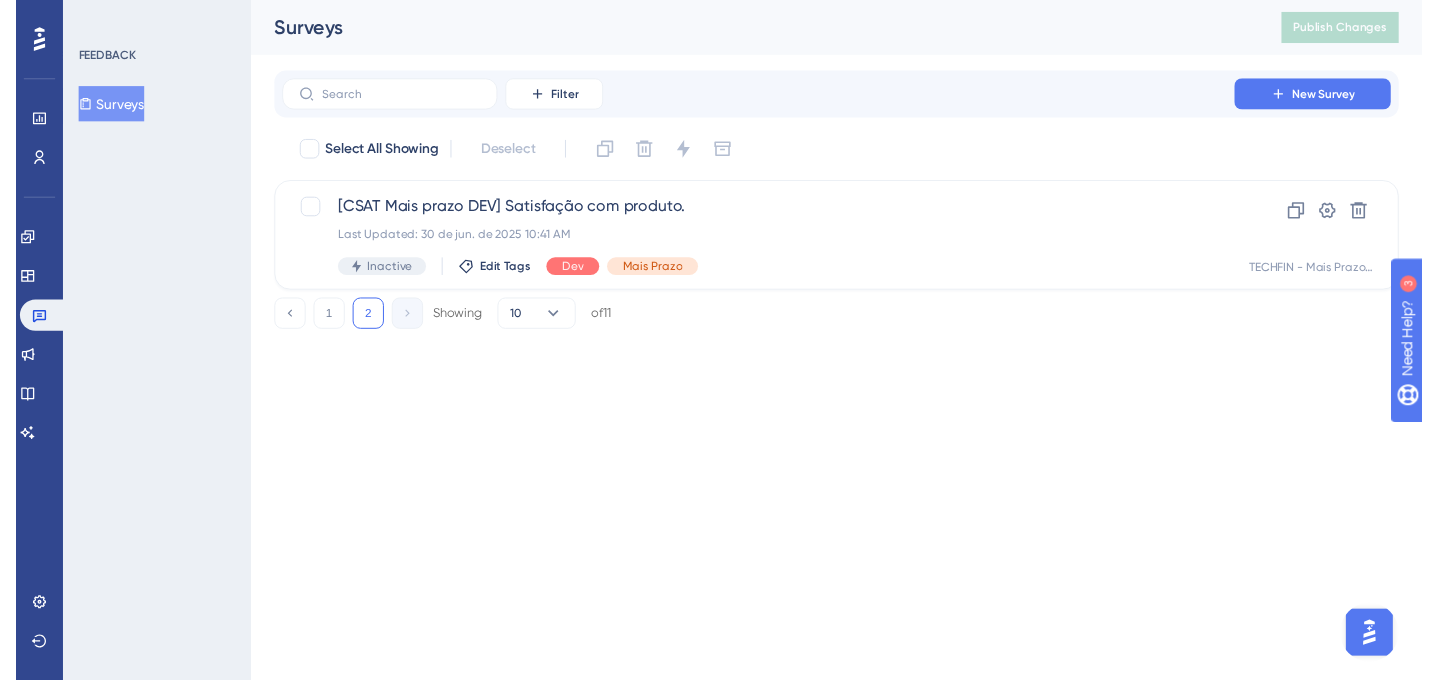 scroll, scrollTop: 0, scrollLeft: 0, axis: both 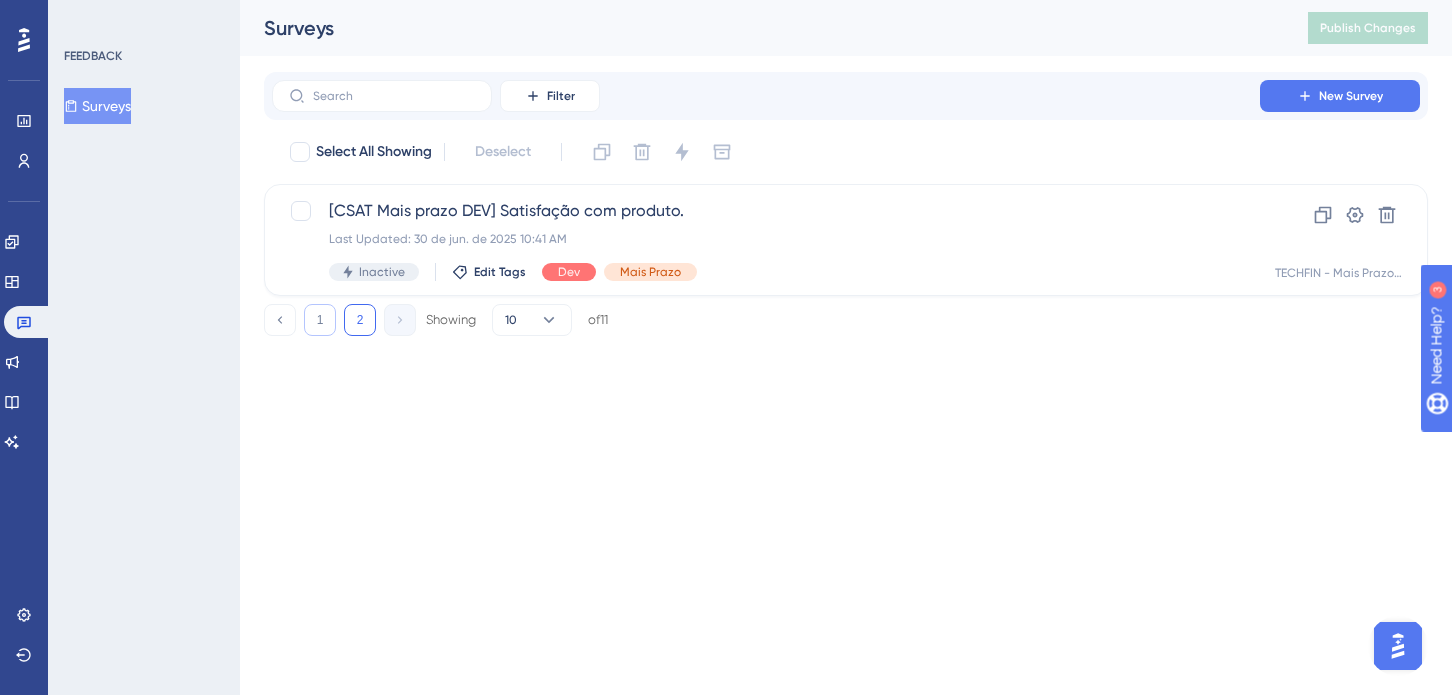 click on "1" at bounding box center (320, 320) 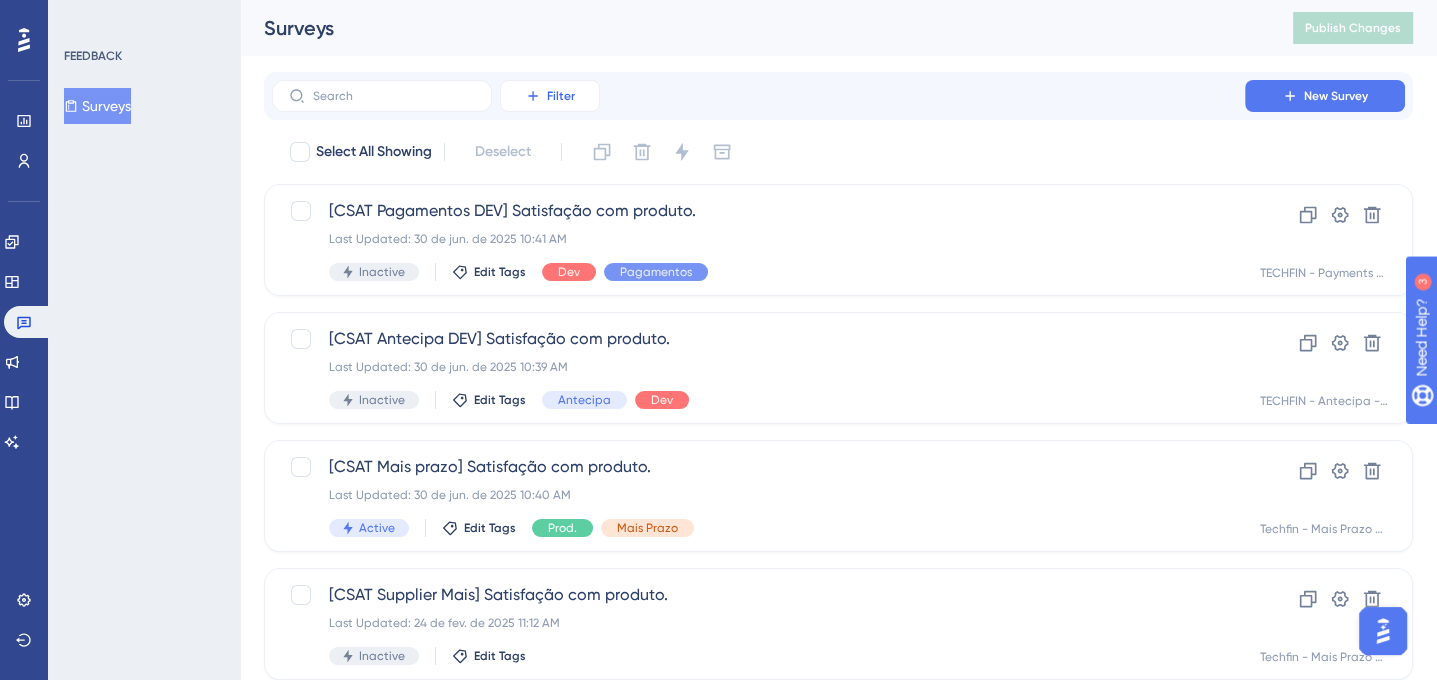 click on "Filter" at bounding box center [550, 96] 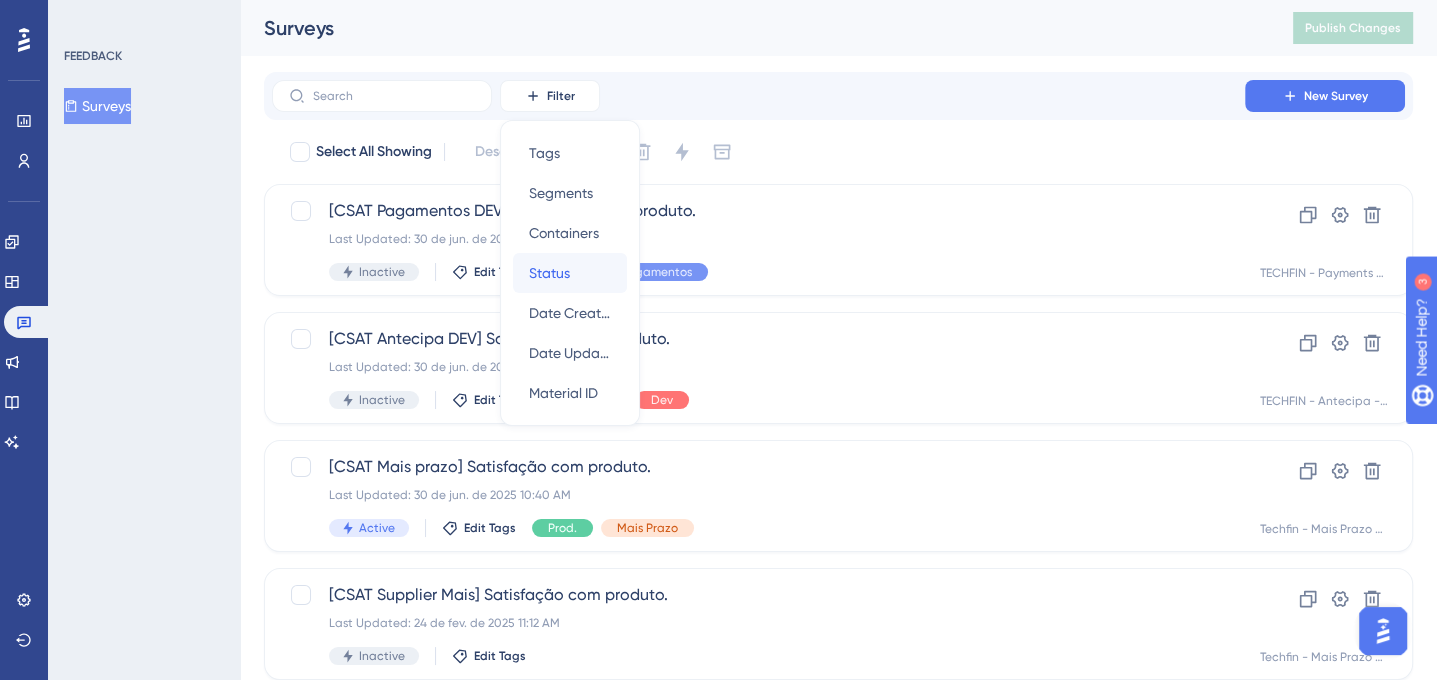 click on "Status" at bounding box center (549, 273) 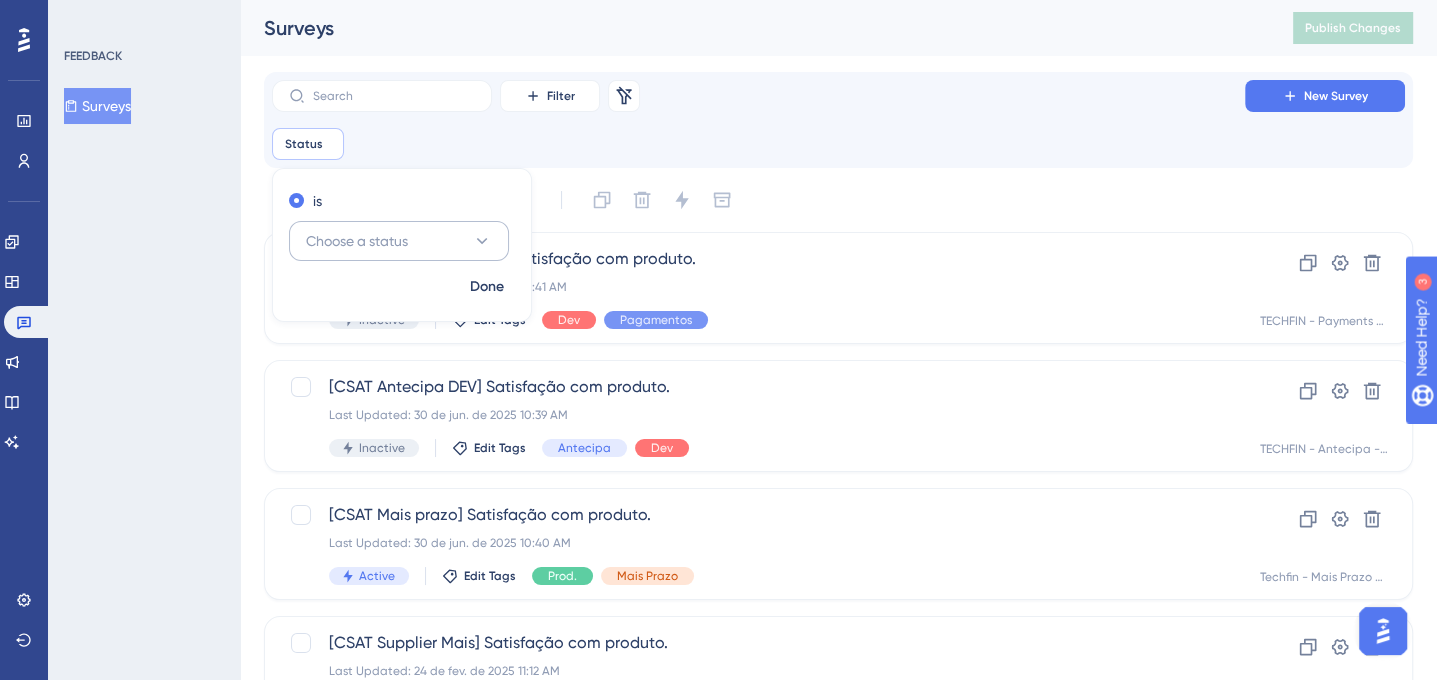 click on "Choose a status" at bounding box center [357, 241] 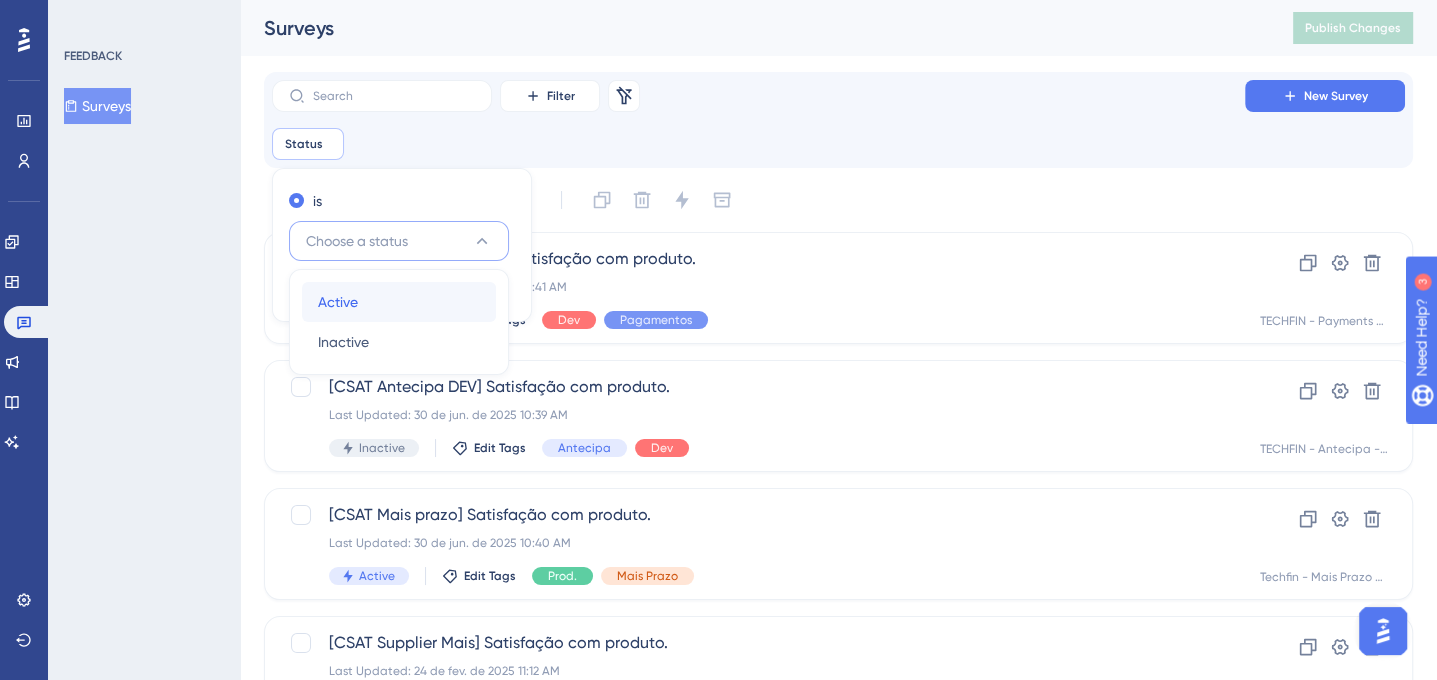 click on "Active" at bounding box center [338, 302] 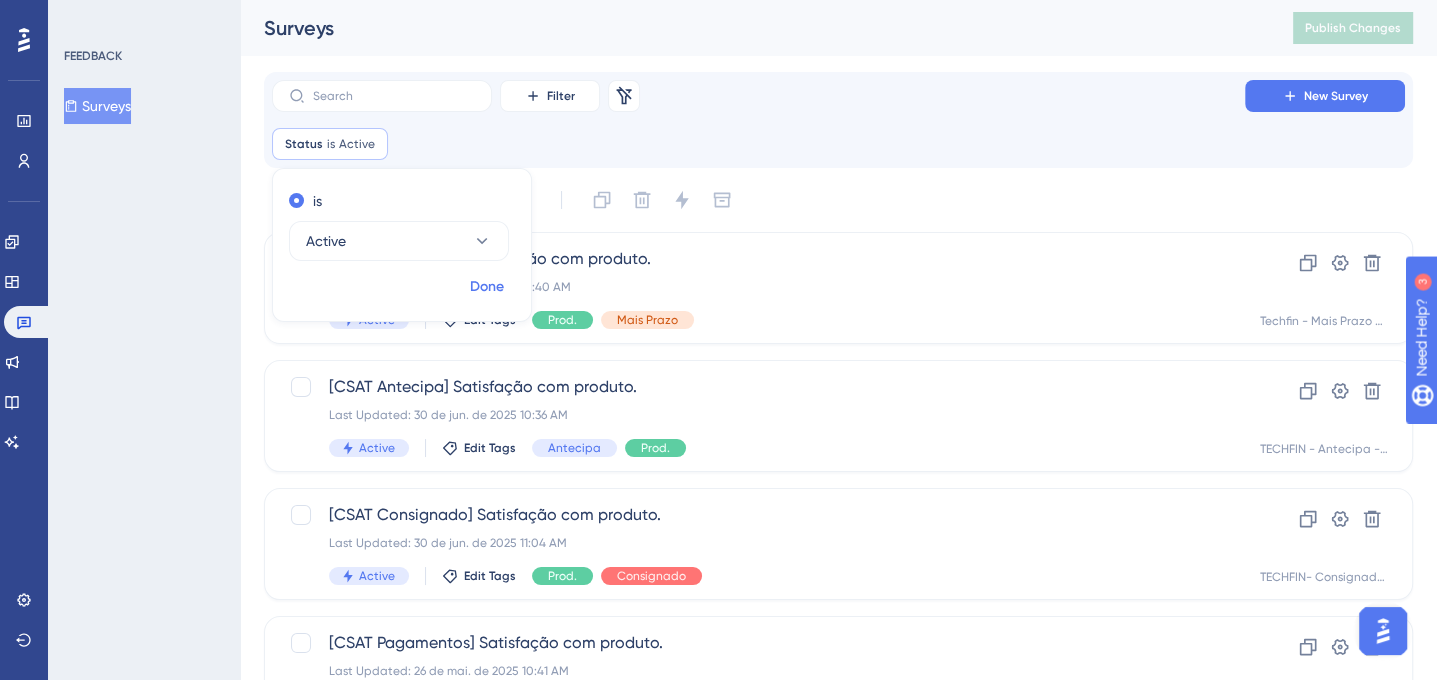click on "Done" at bounding box center [487, 287] 